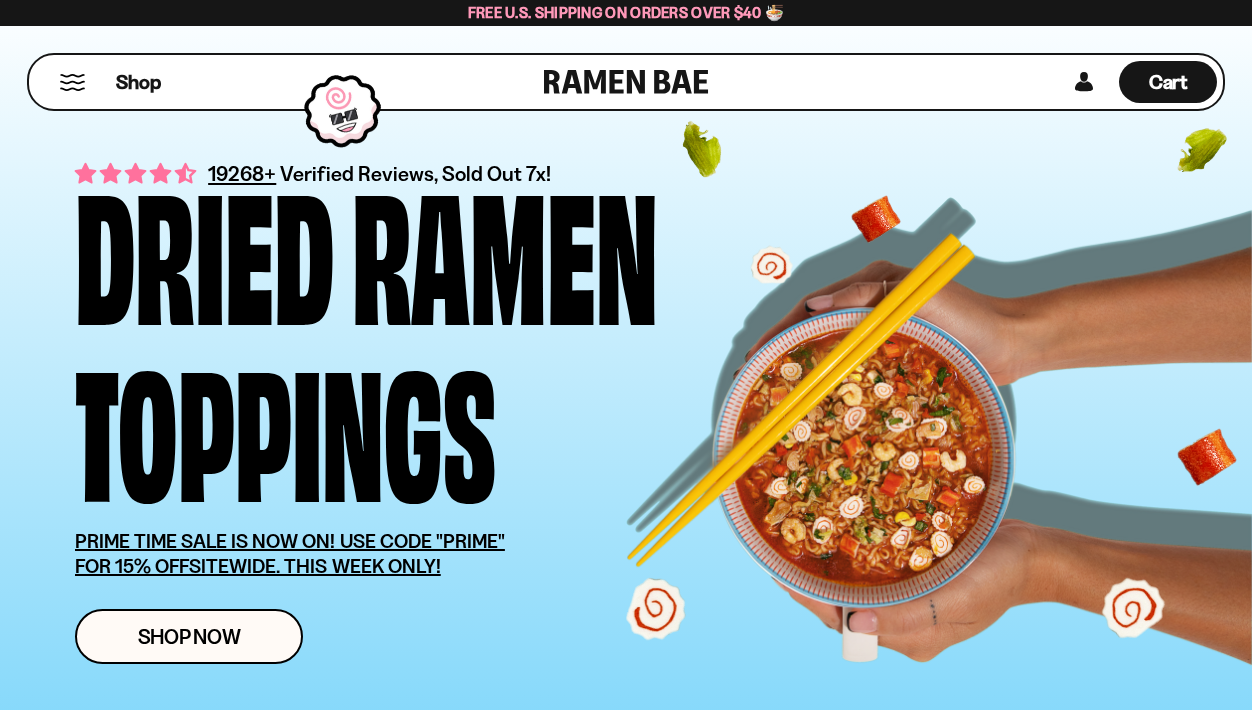 scroll, scrollTop: 0, scrollLeft: 0, axis: both 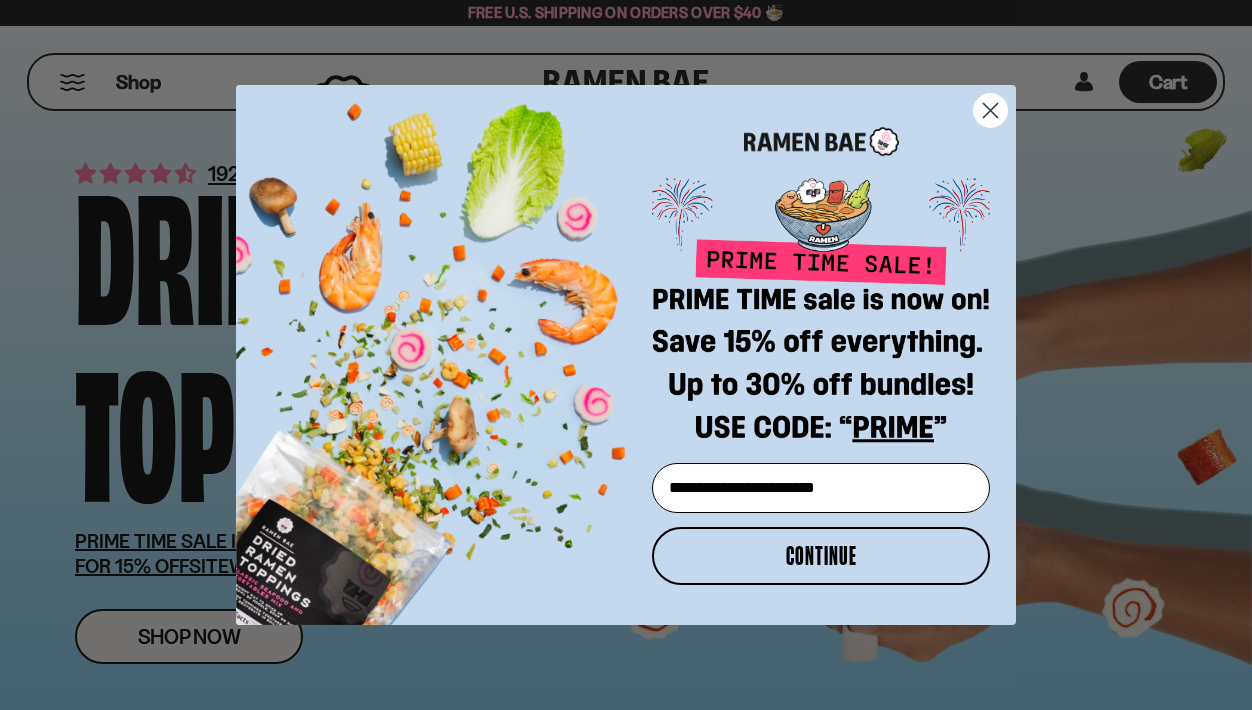 type on "**********" 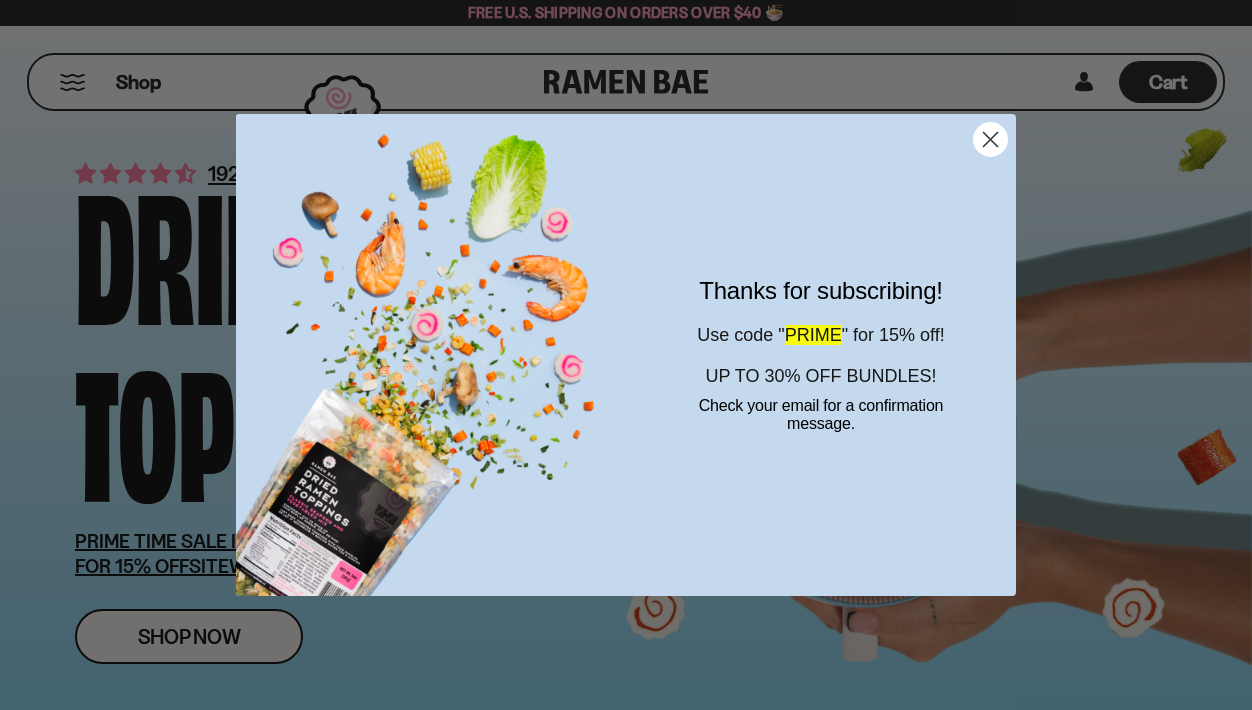 click 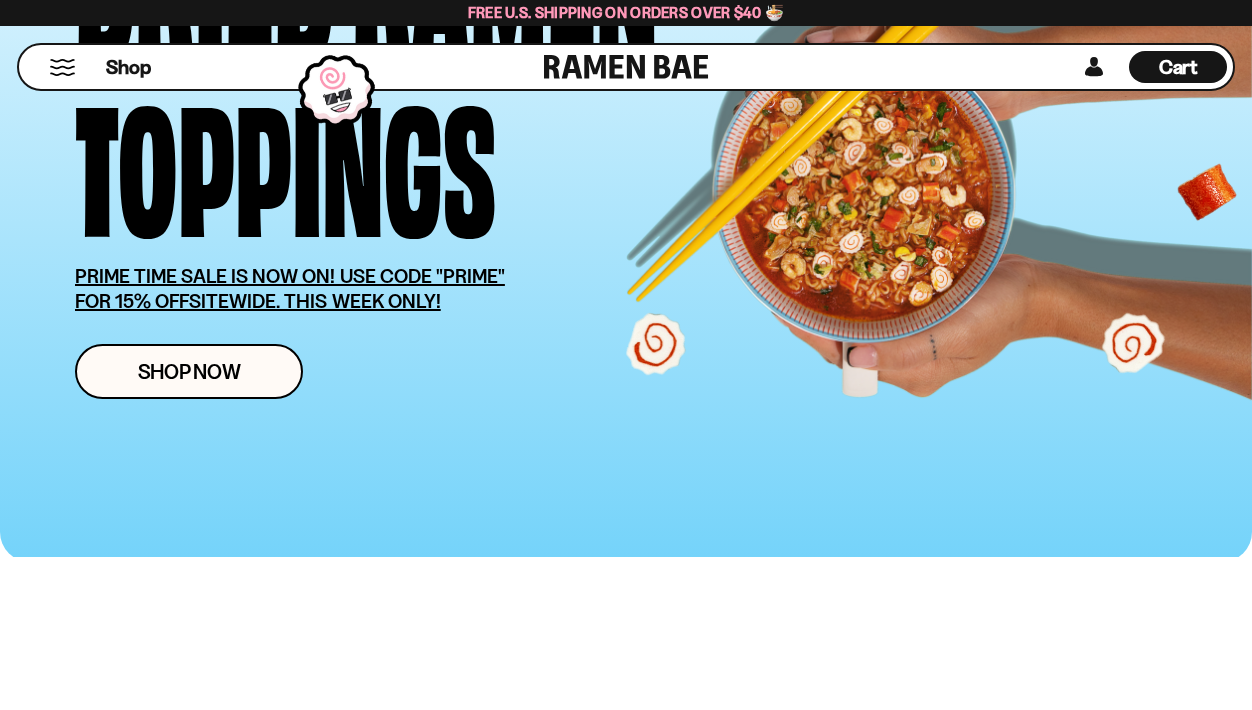 scroll, scrollTop: 275, scrollLeft: 0, axis: vertical 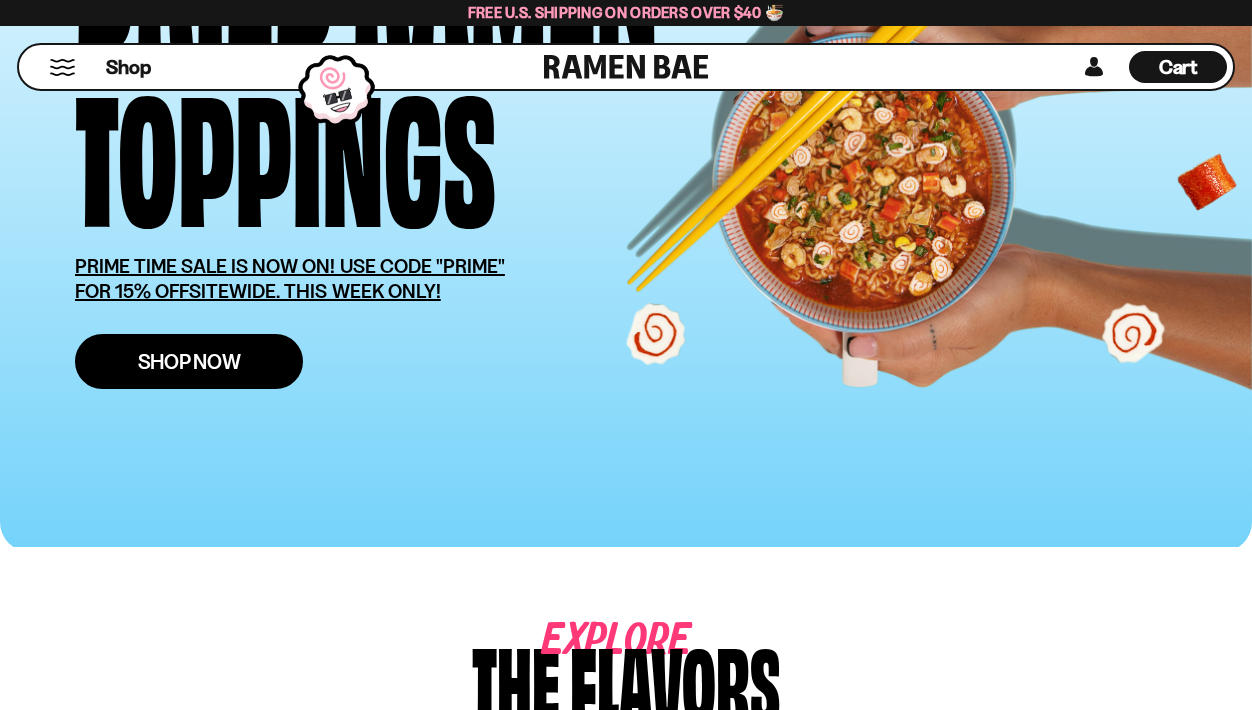 click on "Shop Now" at bounding box center (189, 361) 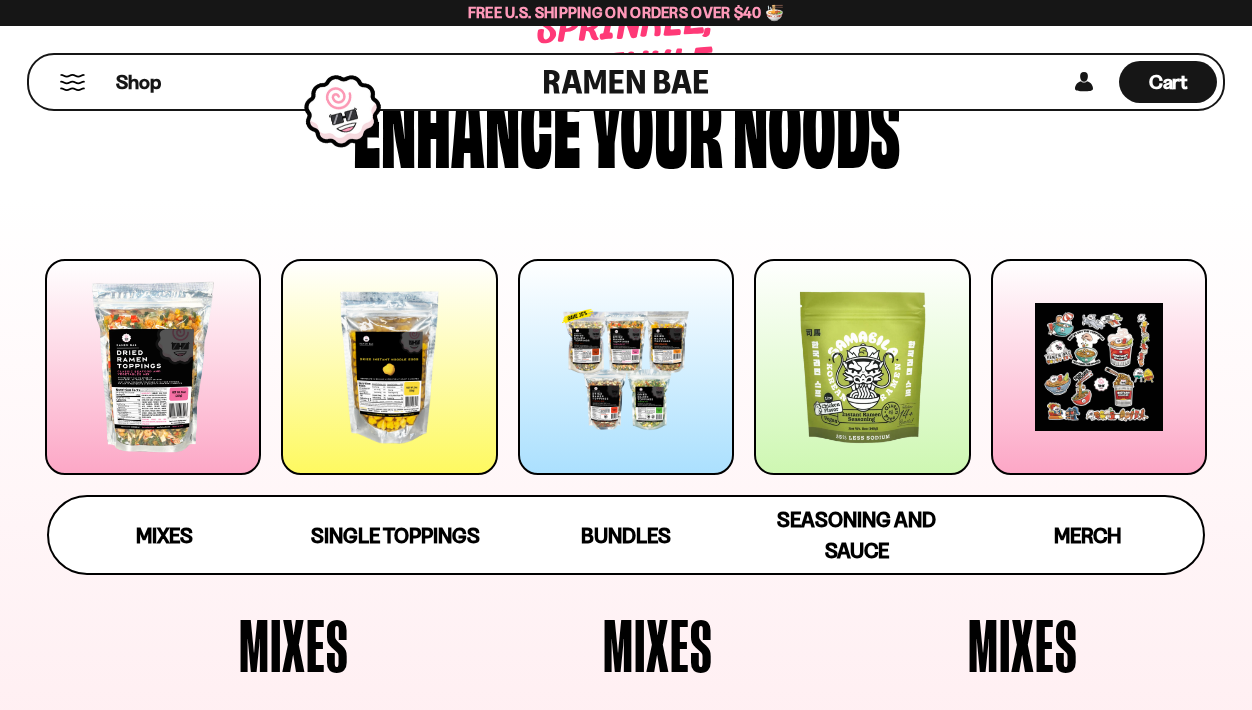 scroll, scrollTop: 117, scrollLeft: 0, axis: vertical 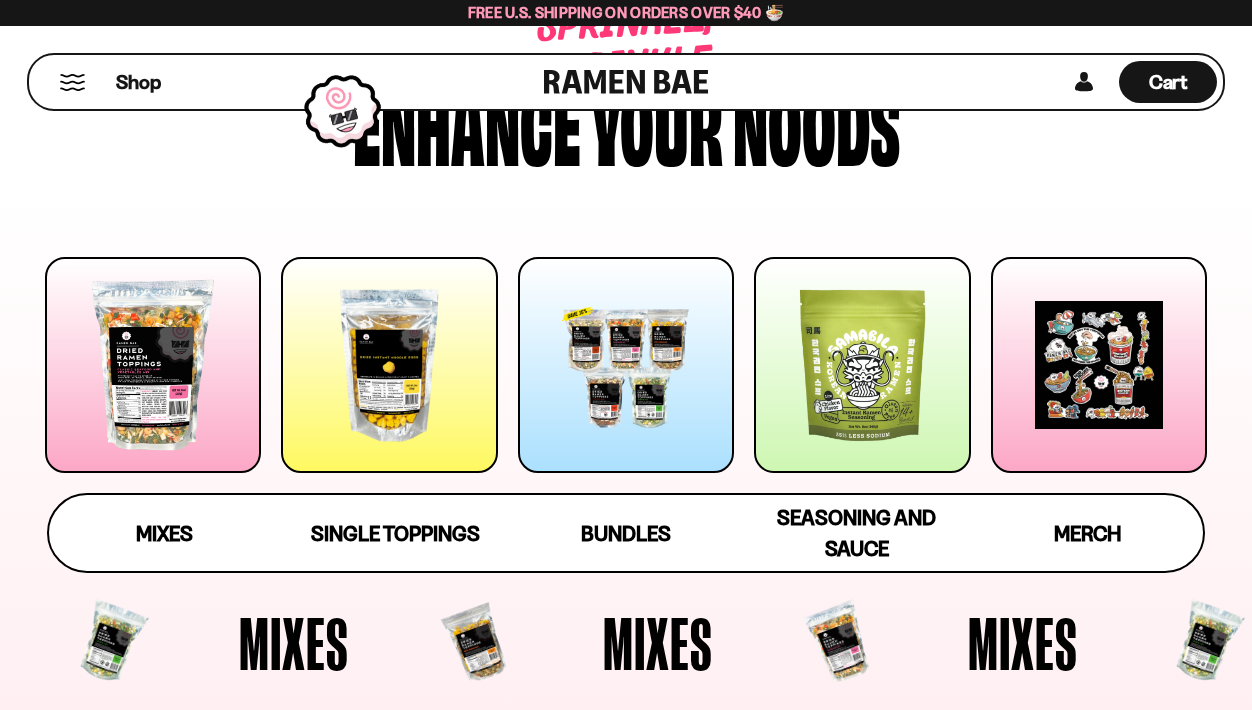 click at bounding box center [389, 365] 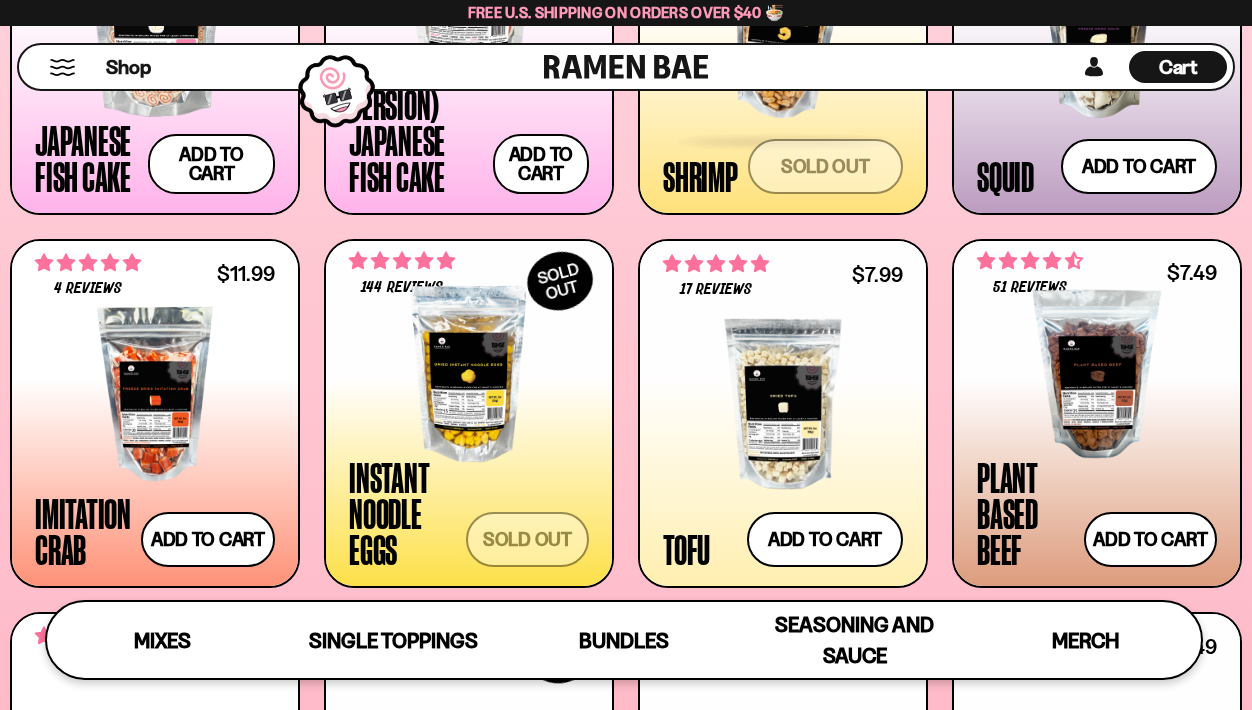 scroll, scrollTop: 1836, scrollLeft: 0, axis: vertical 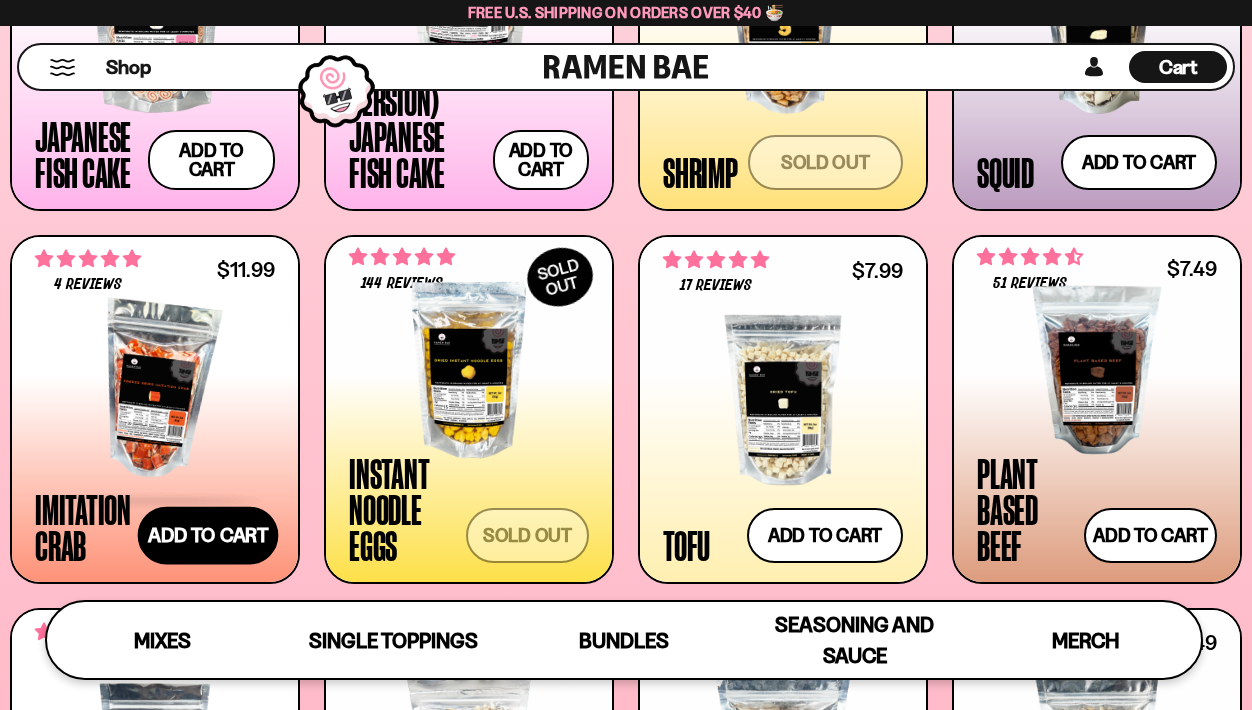 click on "Add to cart
Add
—
Regular price
$11.99
Regular price
Sale price
$11.99
Unit price
/
per" at bounding box center (207, 535) 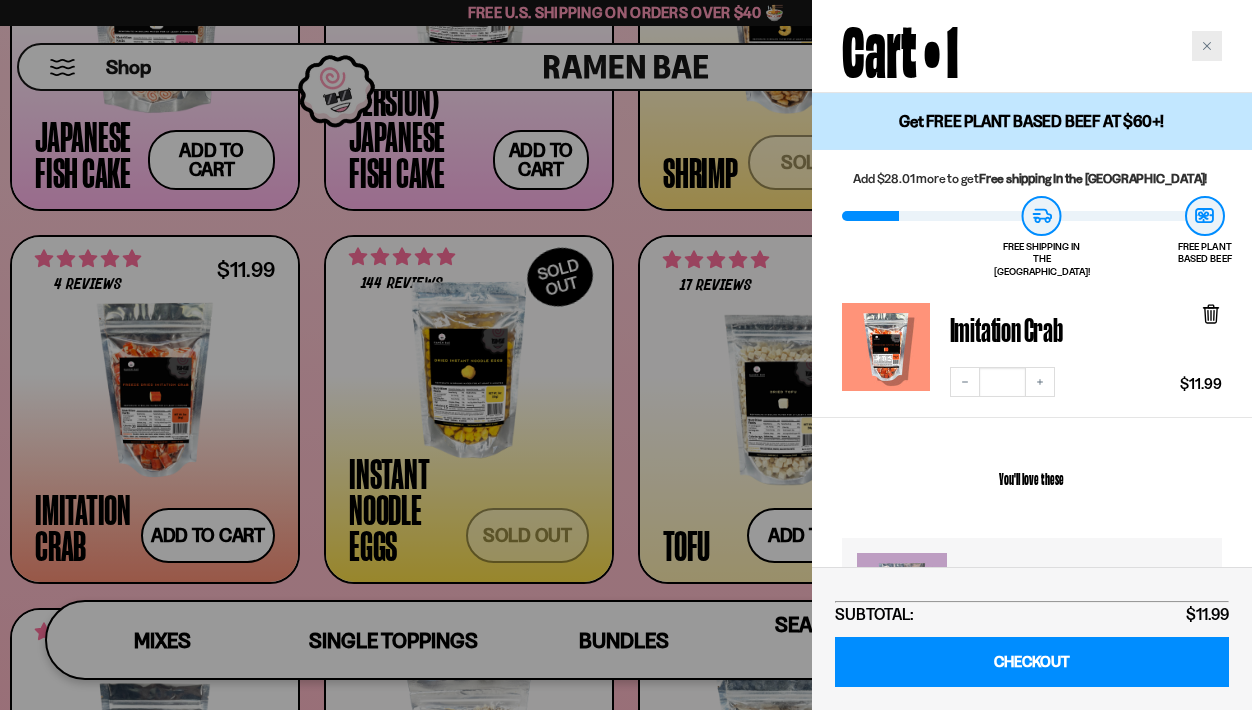click at bounding box center [1207, 46] 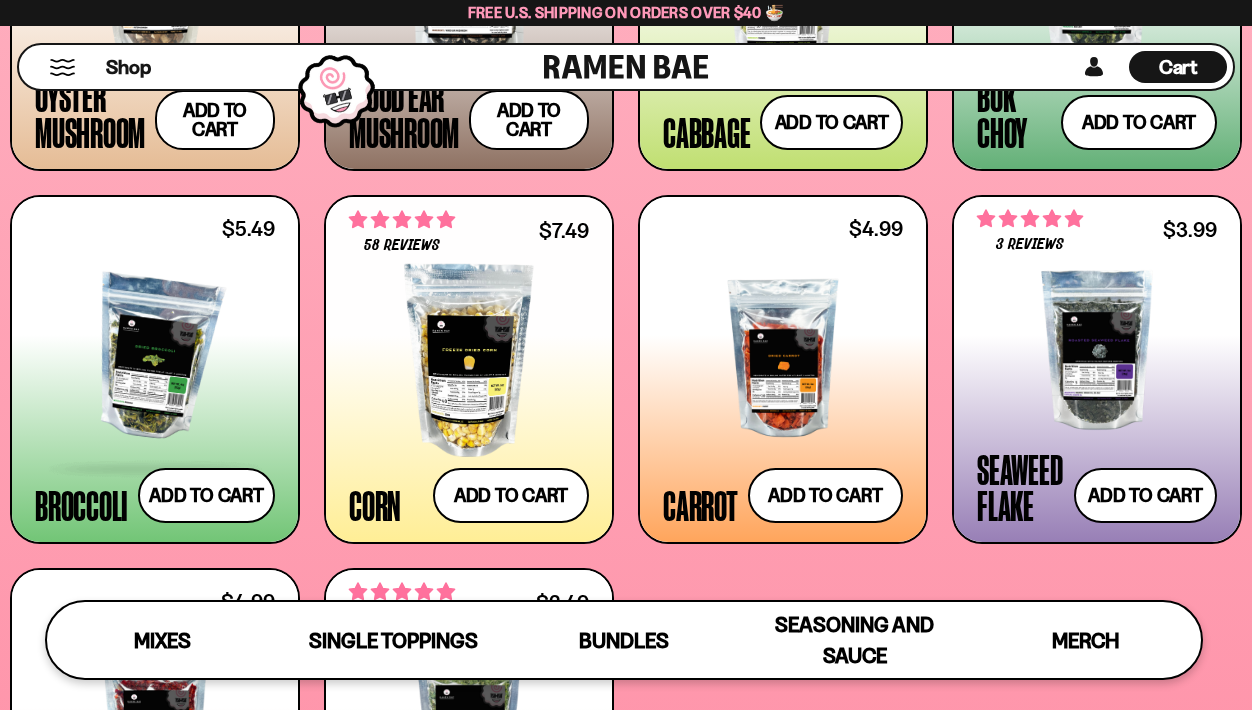 scroll, scrollTop: 2994, scrollLeft: 0, axis: vertical 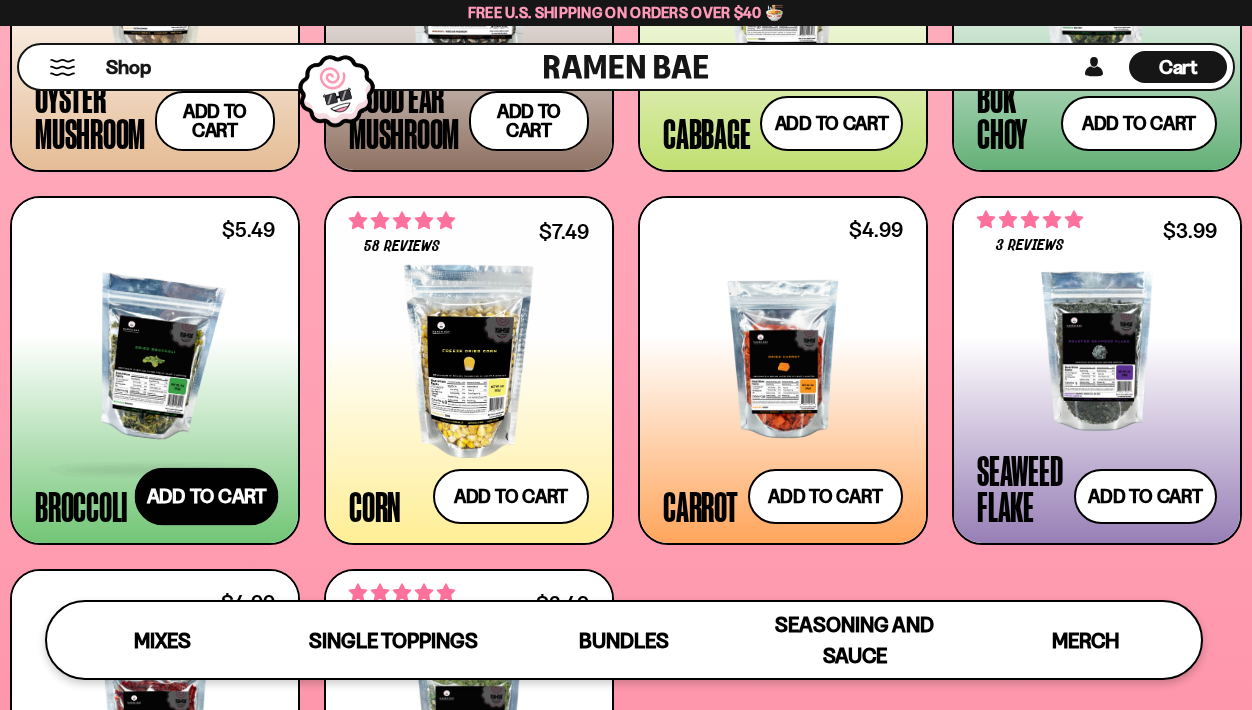 click on "Add to cart
Add
—
Regular price
$5.49
Regular price
Sale price
$5.49
Unit price
/
per" at bounding box center [207, 496] 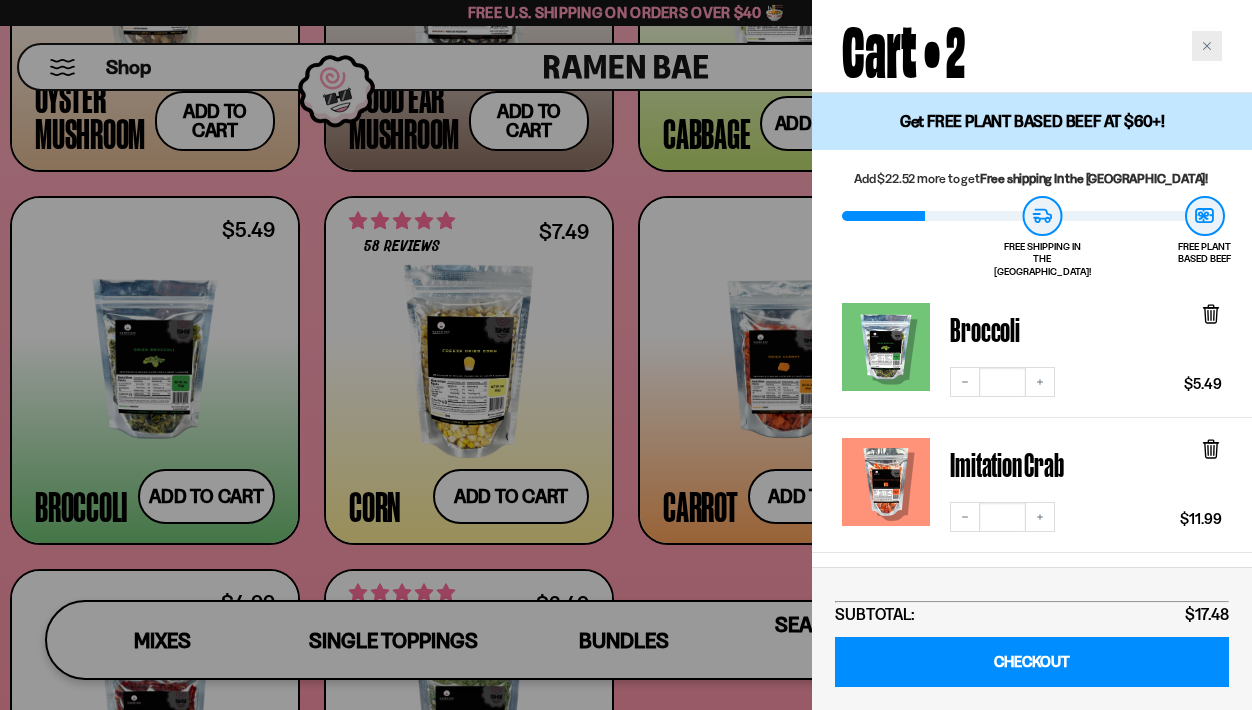 click at bounding box center [1207, 46] 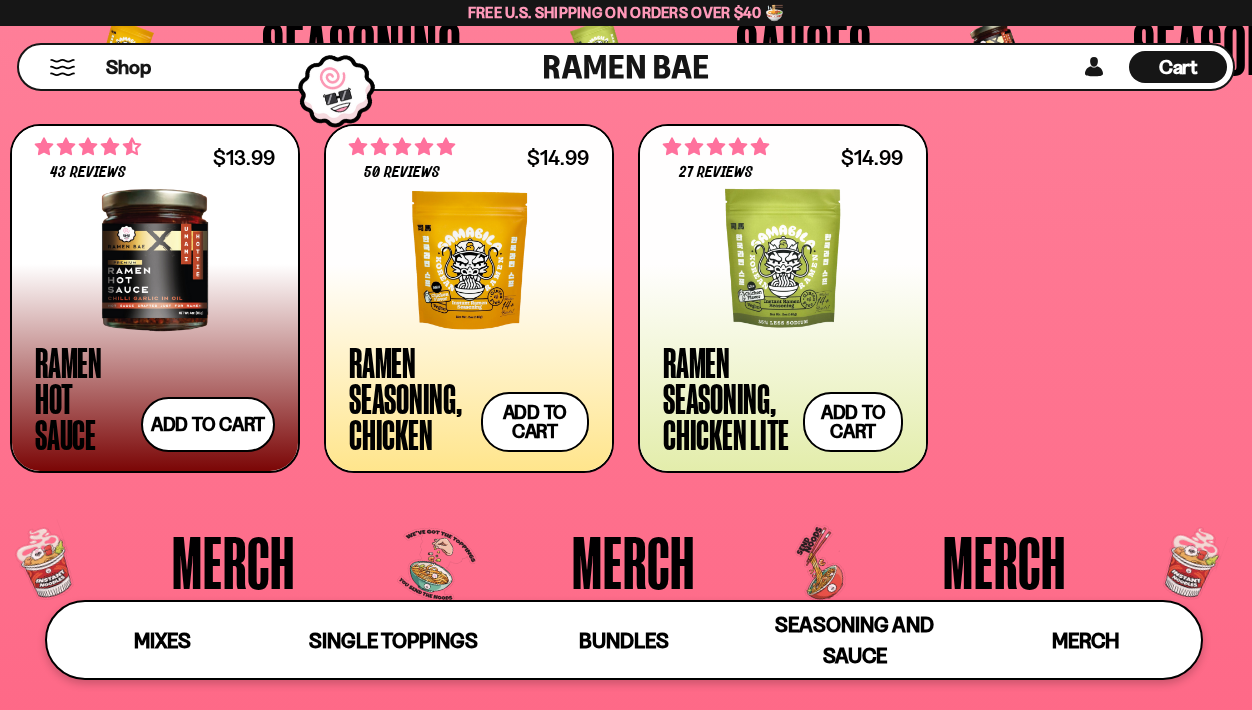 scroll, scrollTop: 4475, scrollLeft: 0, axis: vertical 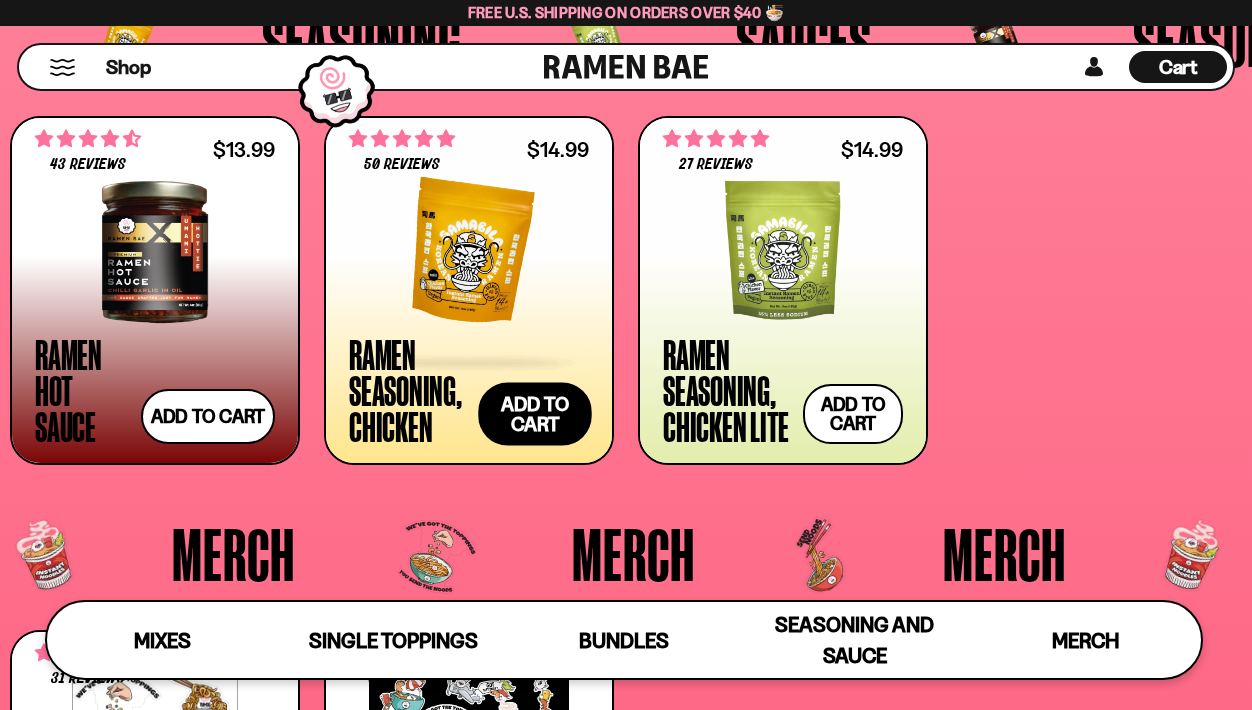 click on "Add to cart
Add
—
Regular price
$14.99
Regular price
Sale price
$14.99
Unit price
/
per" at bounding box center [535, 413] 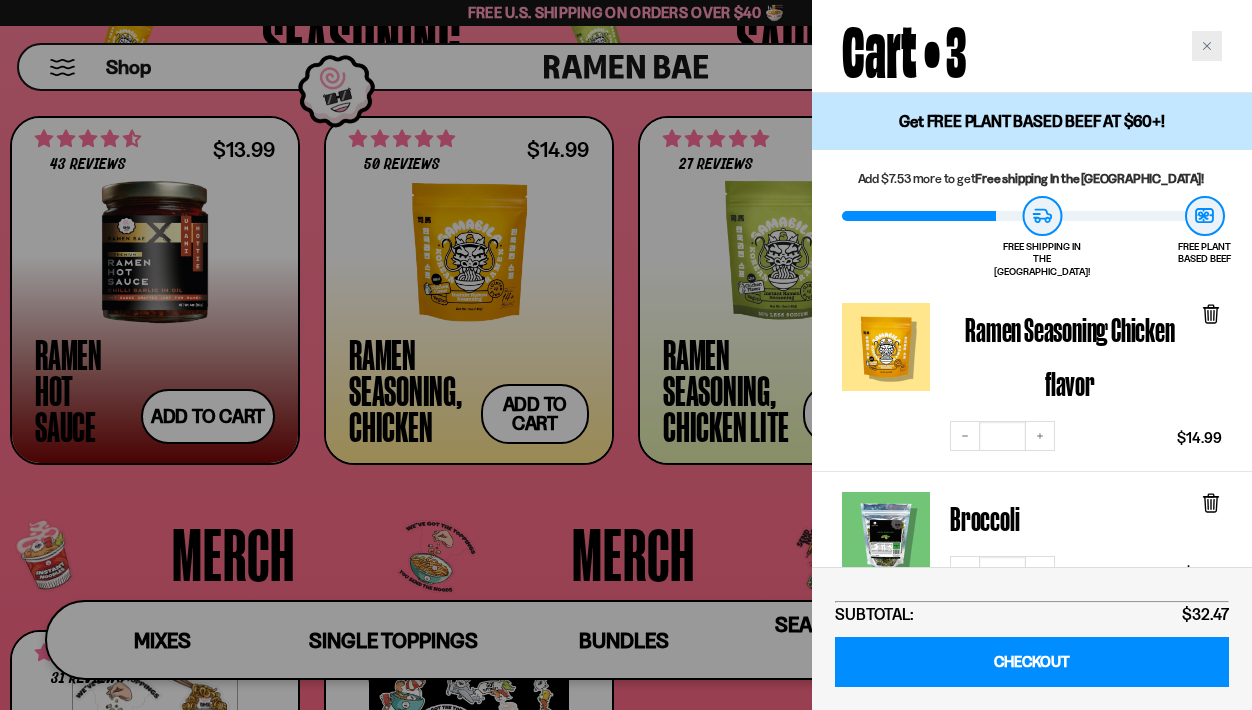 click at bounding box center (1207, 46) 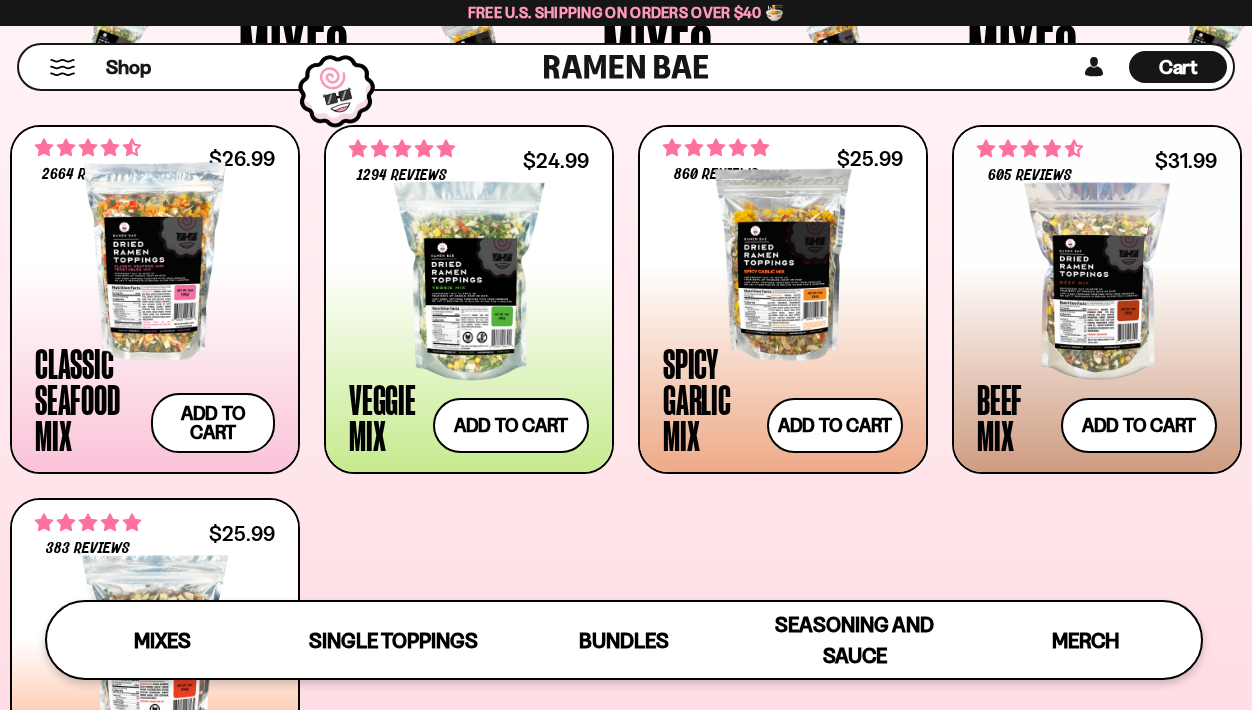 scroll, scrollTop: 661, scrollLeft: 0, axis: vertical 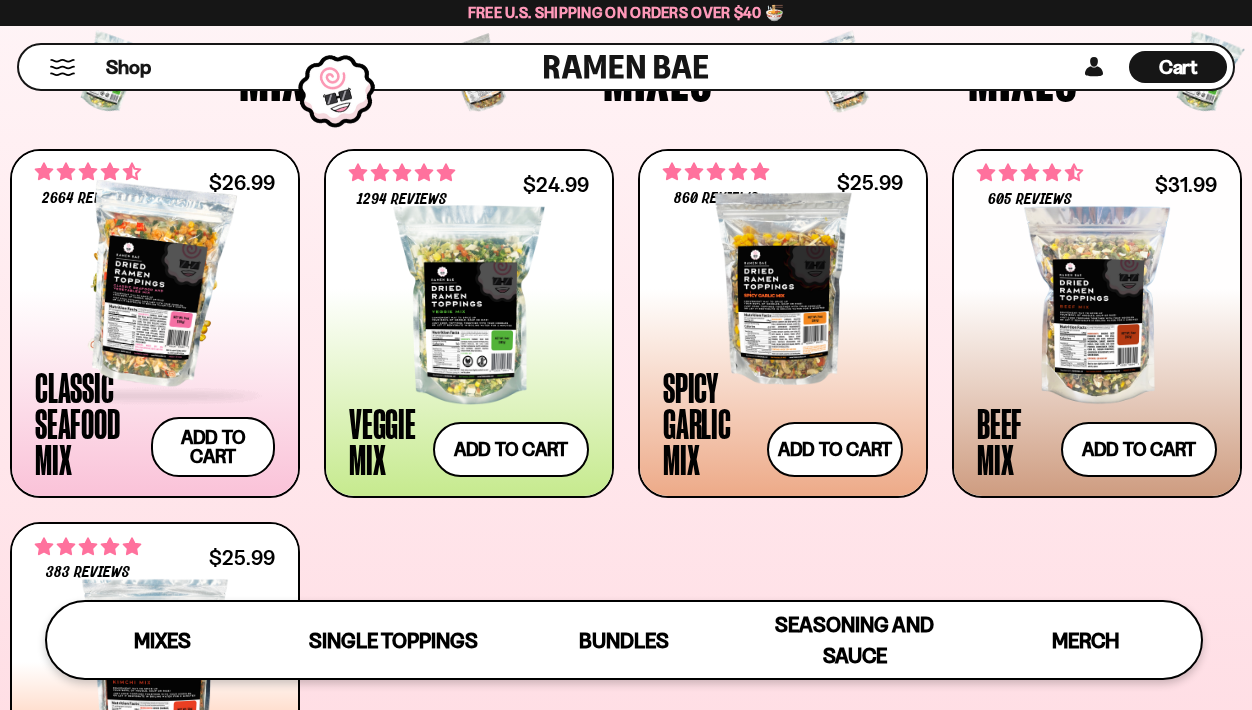 click at bounding box center [155, 285] 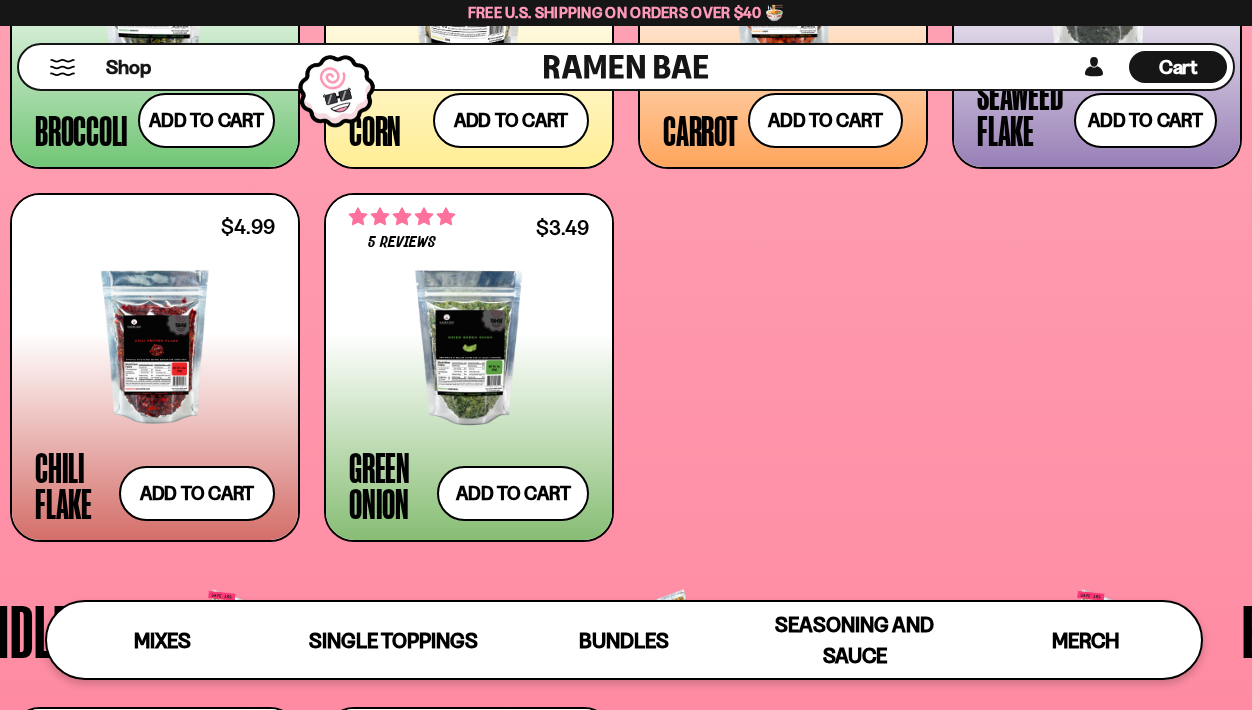 scroll, scrollTop: 3338, scrollLeft: 0, axis: vertical 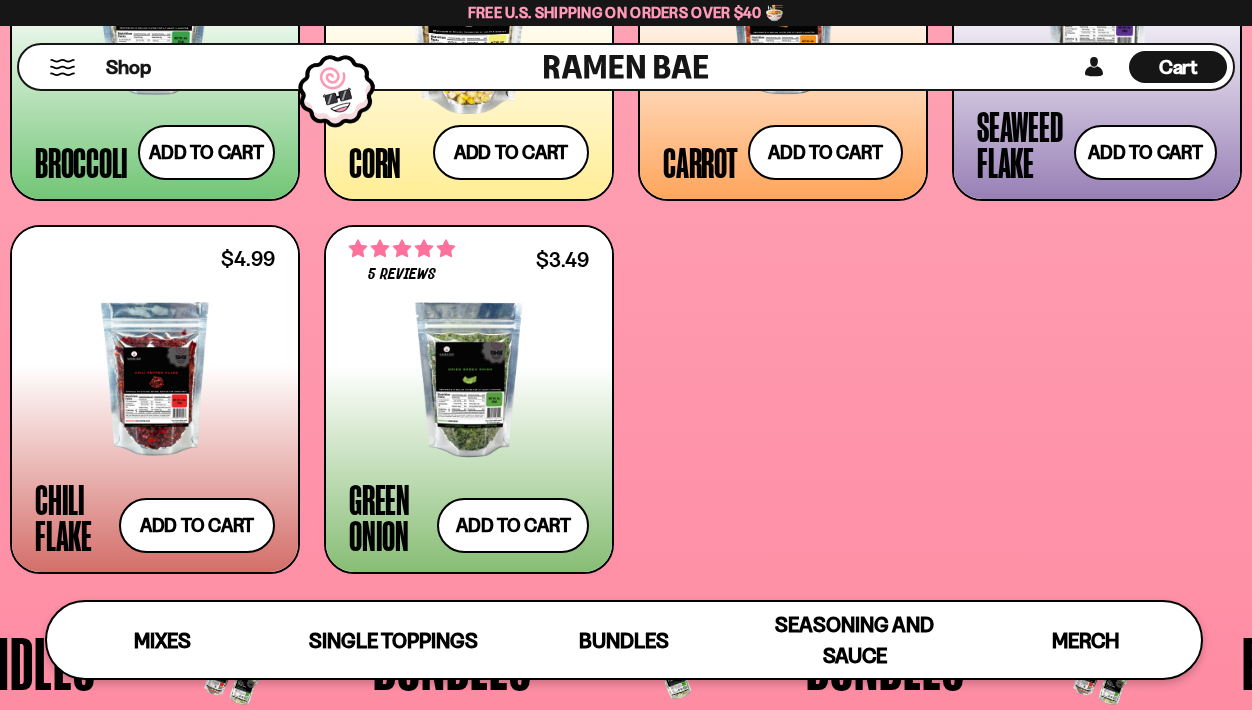 click on "Cart" at bounding box center (1178, 67) 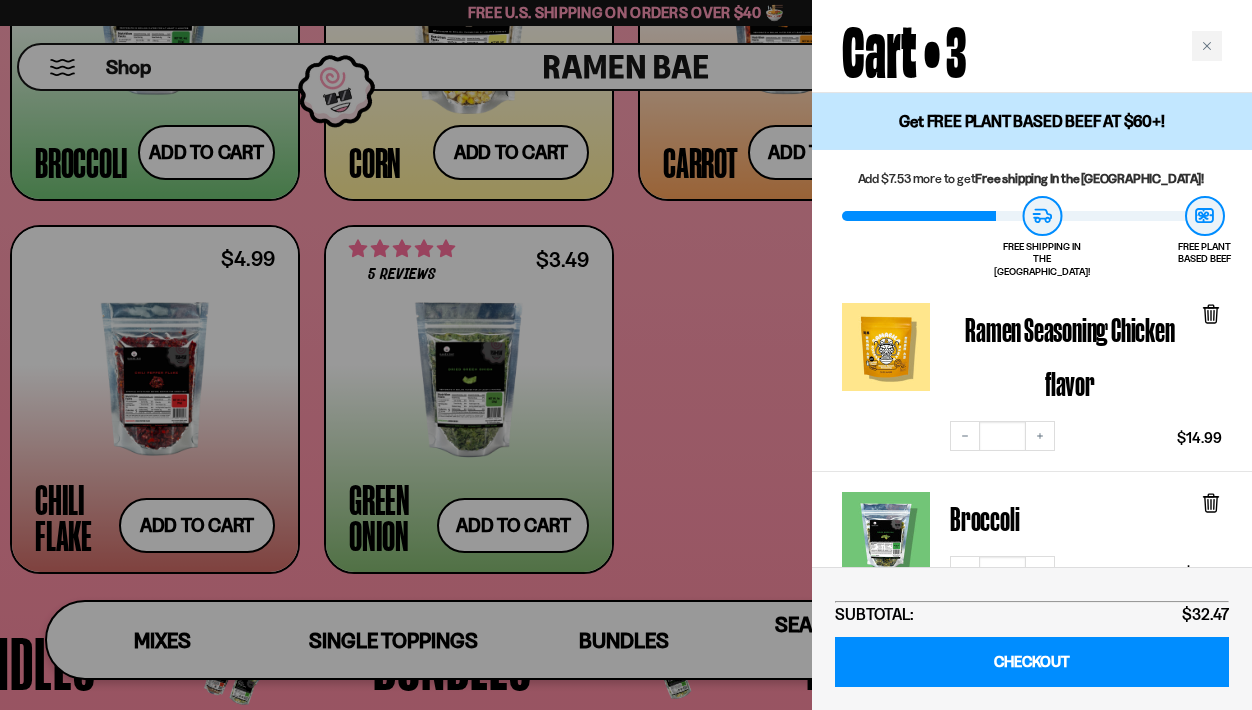 click on "SUBTOTAL:
$32.47
CHECKOUT" at bounding box center (1032, 638) 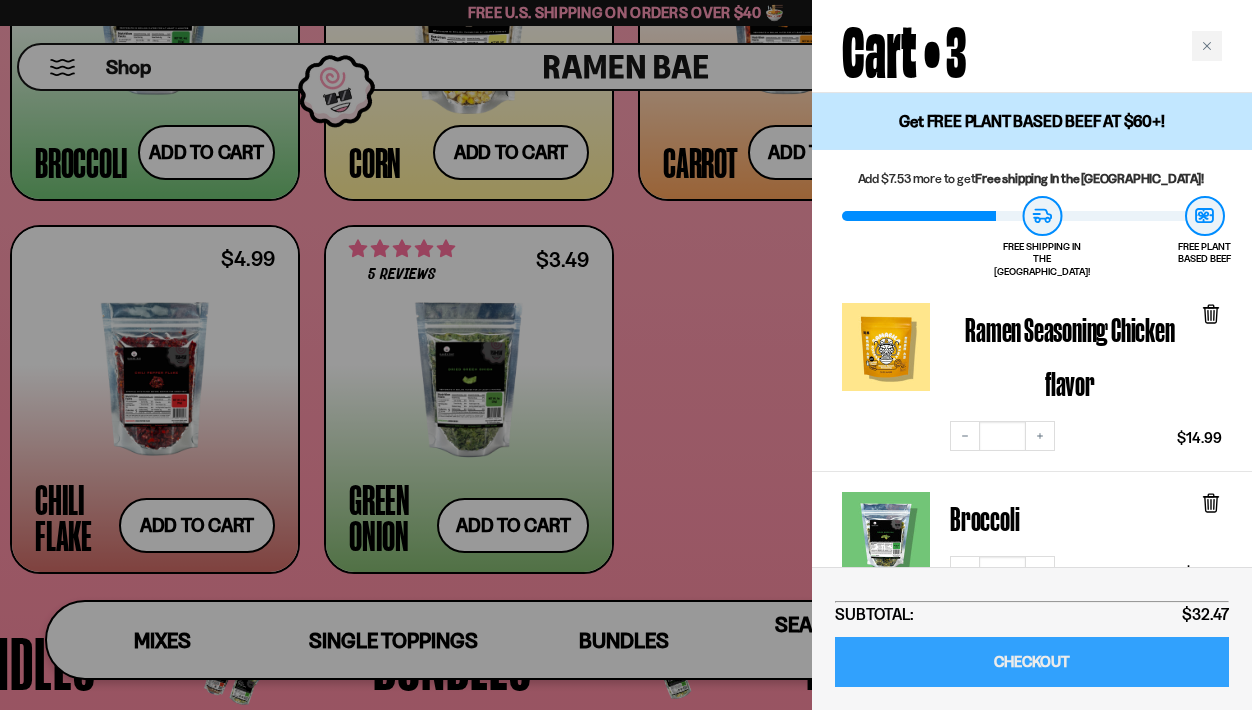 click on "CHECKOUT" at bounding box center (1032, 662) 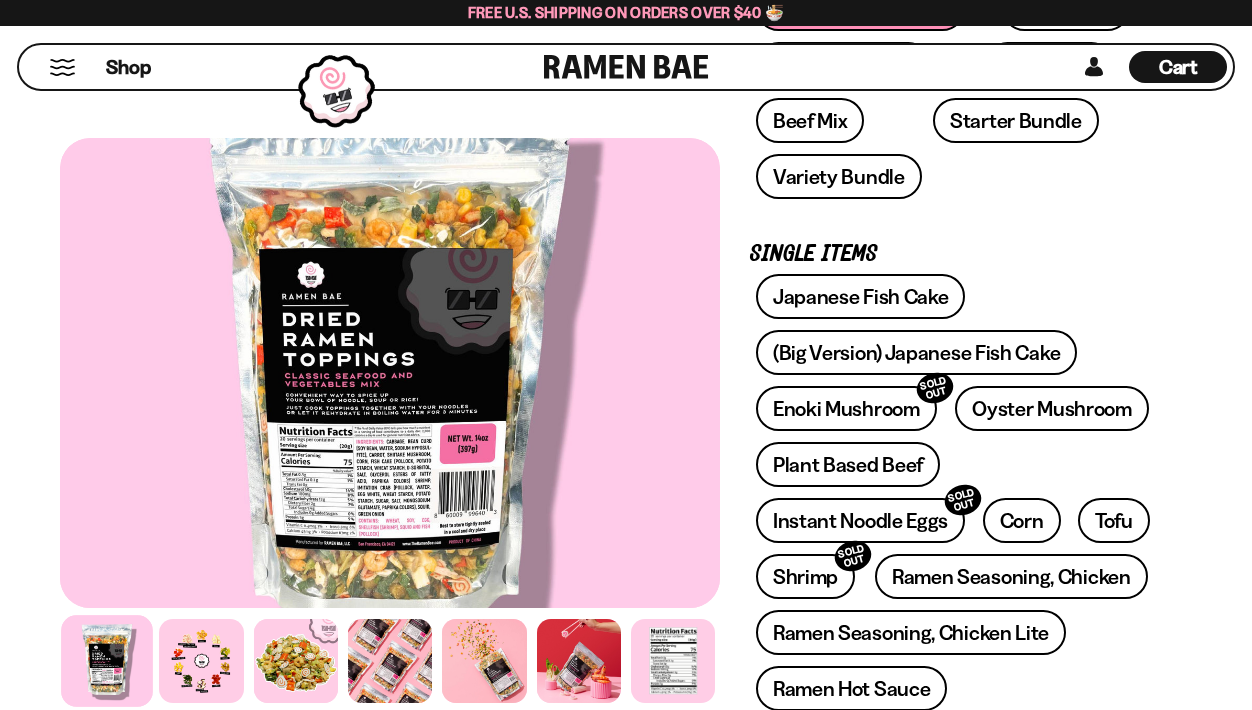 scroll, scrollTop: 446, scrollLeft: 0, axis: vertical 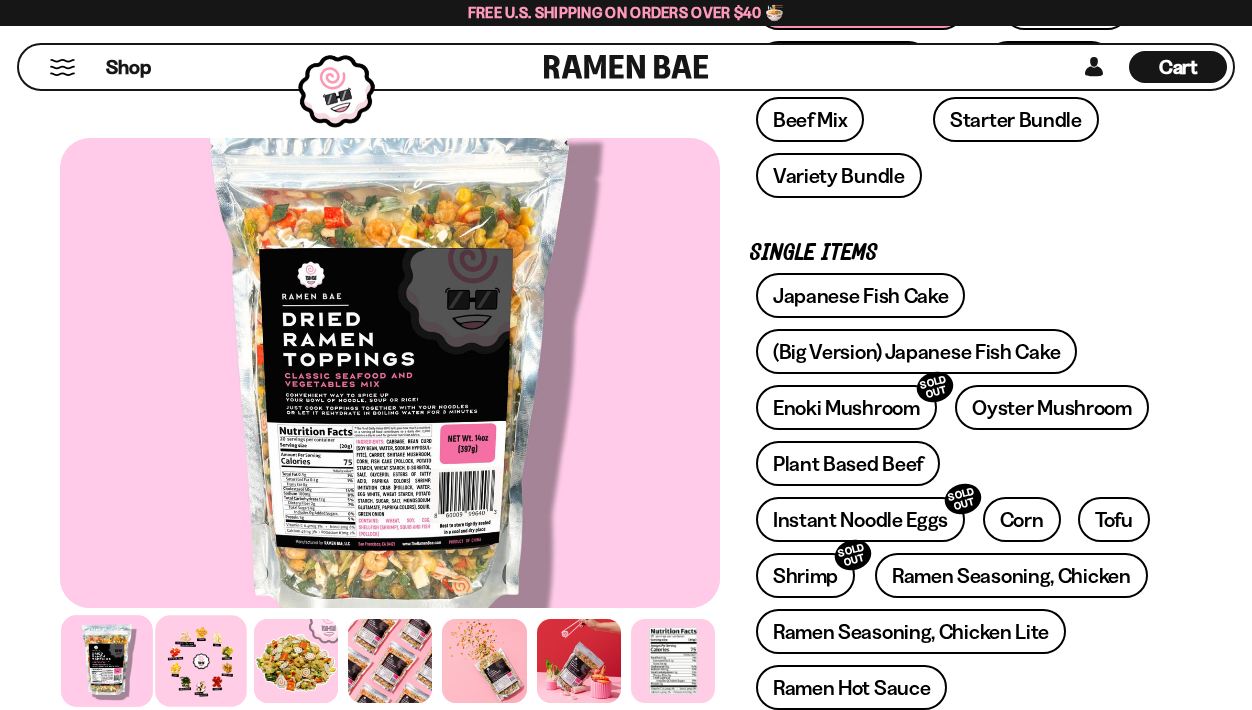 click at bounding box center [202, 661] 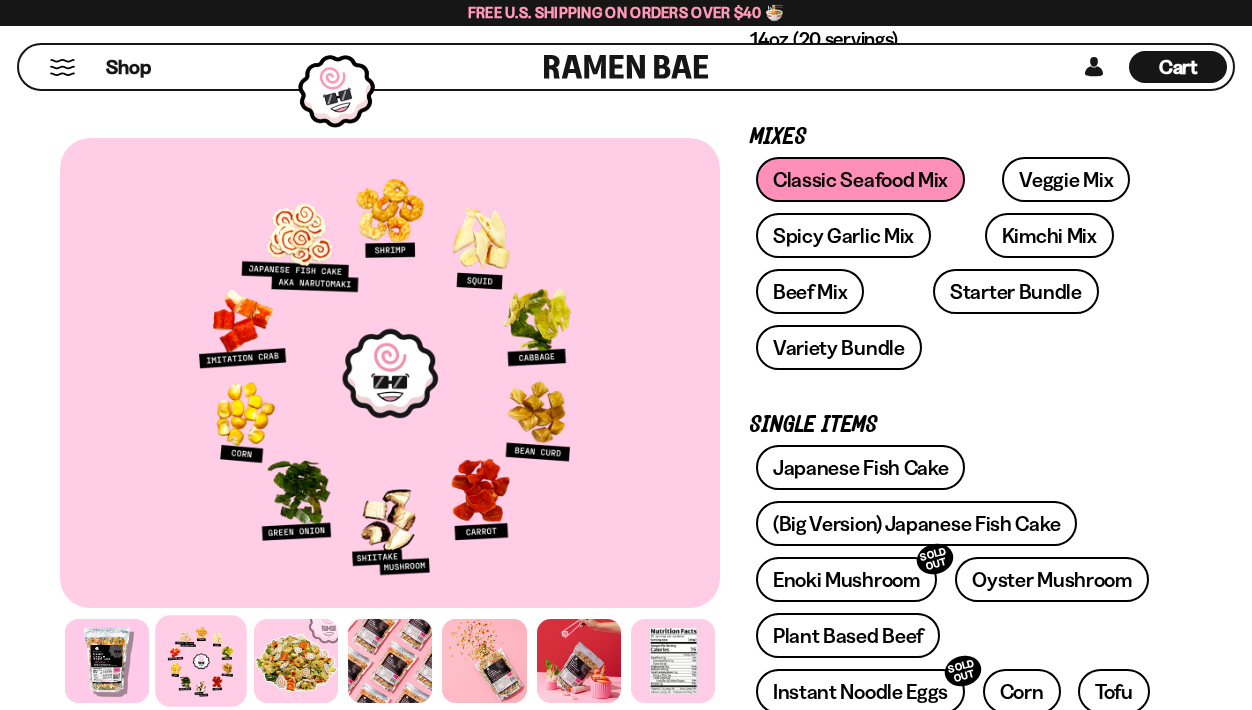 scroll, scrollTop: 268, scrollLeft: 0, axis: vertical 